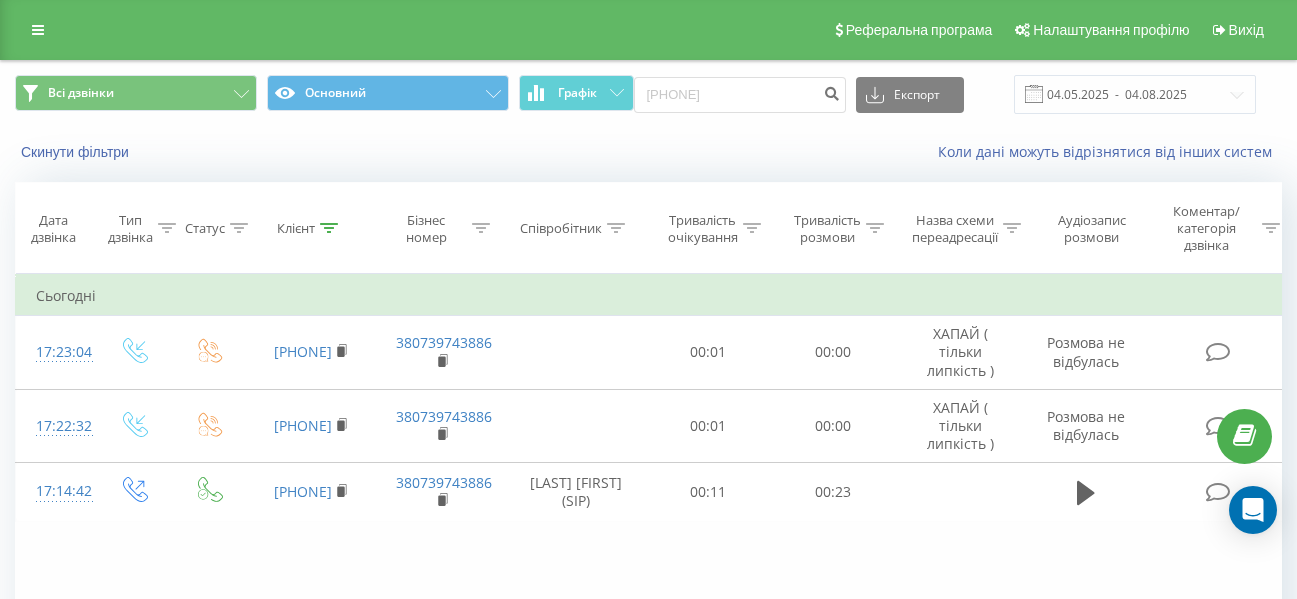 scroll, scrollTop: 0, scrollLeft: 0, axis: both 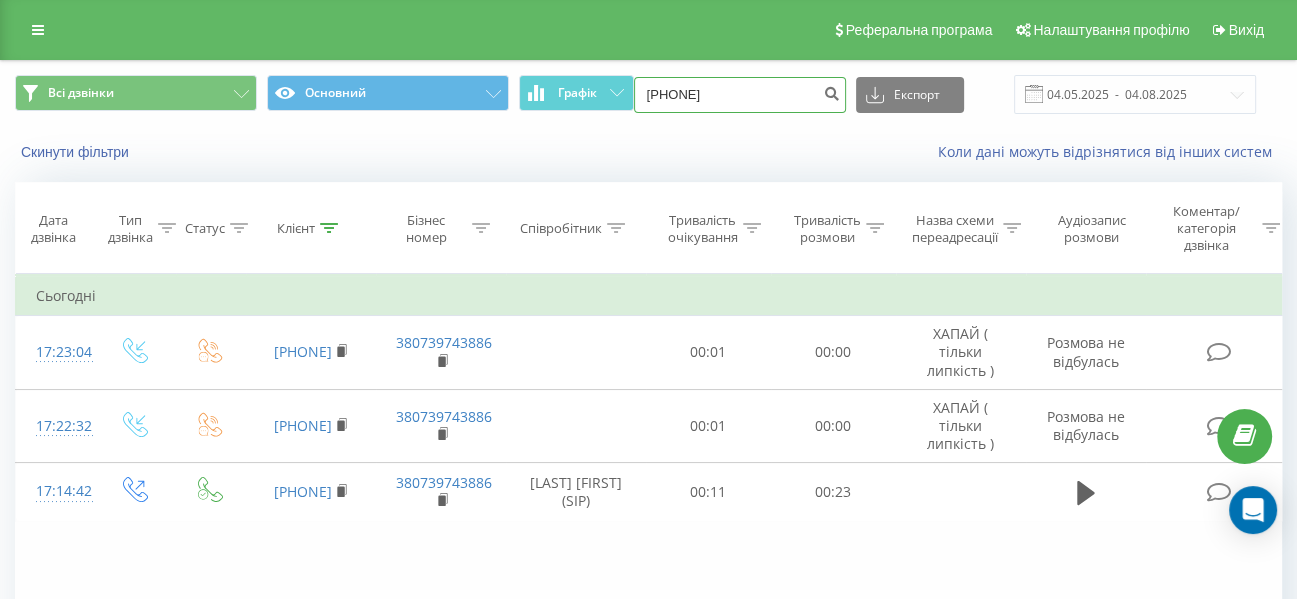 click on "0673765883" at bounding box center [740, 95] 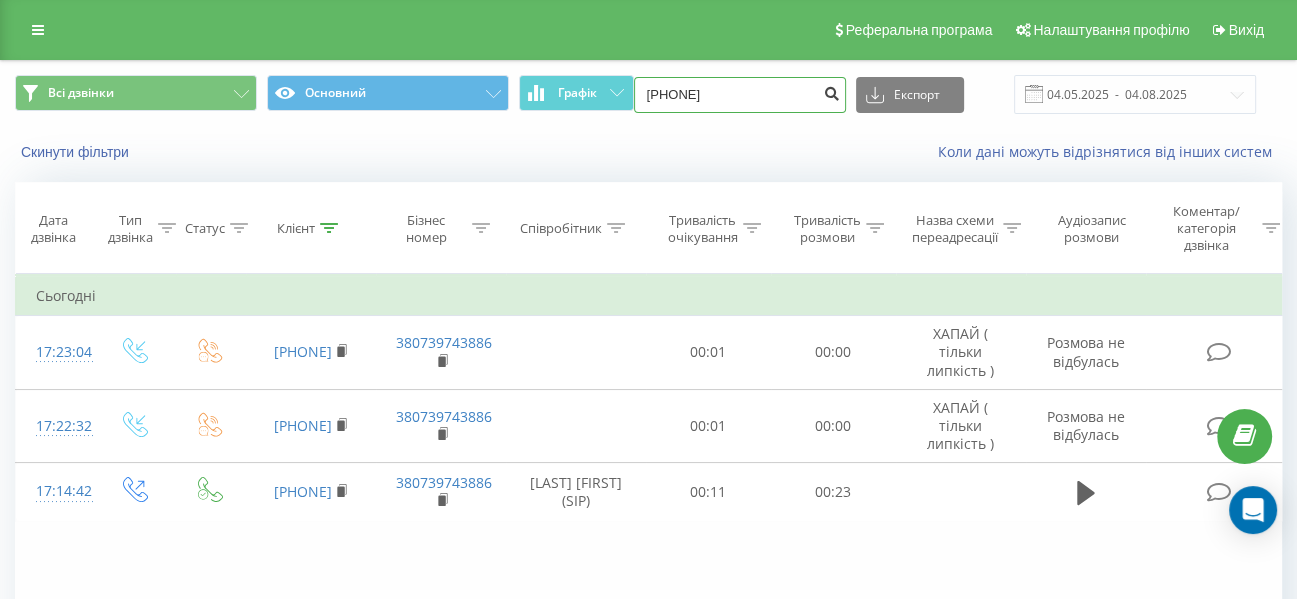 type on "0951528200" 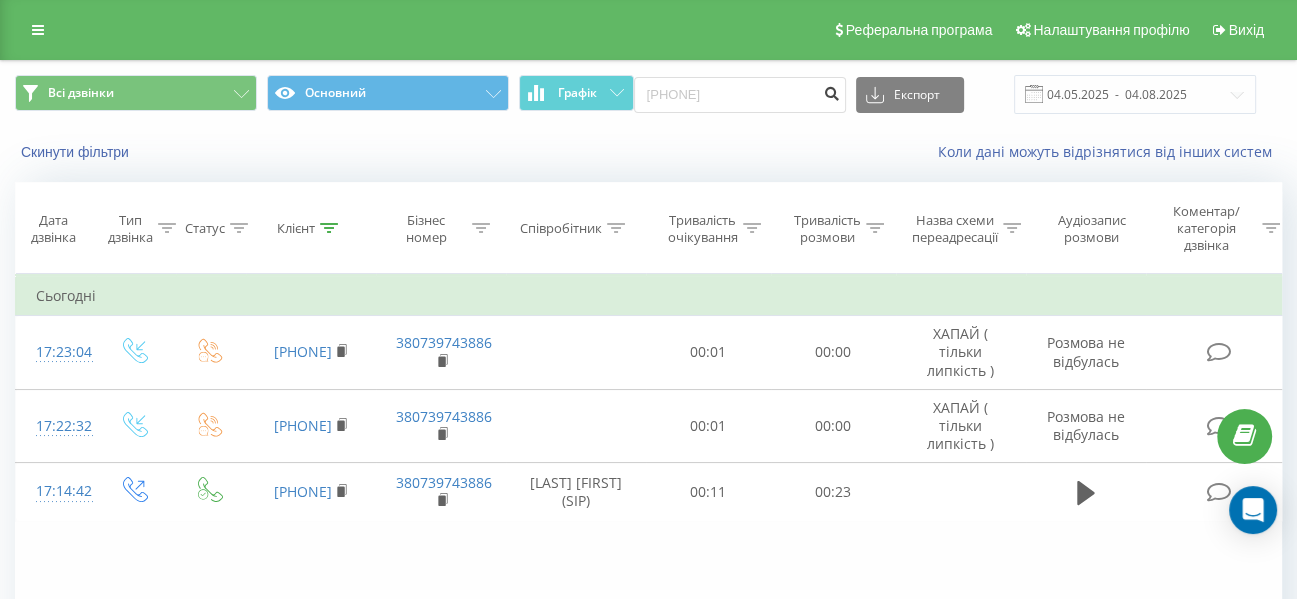 click at bounding box center [832, 91] 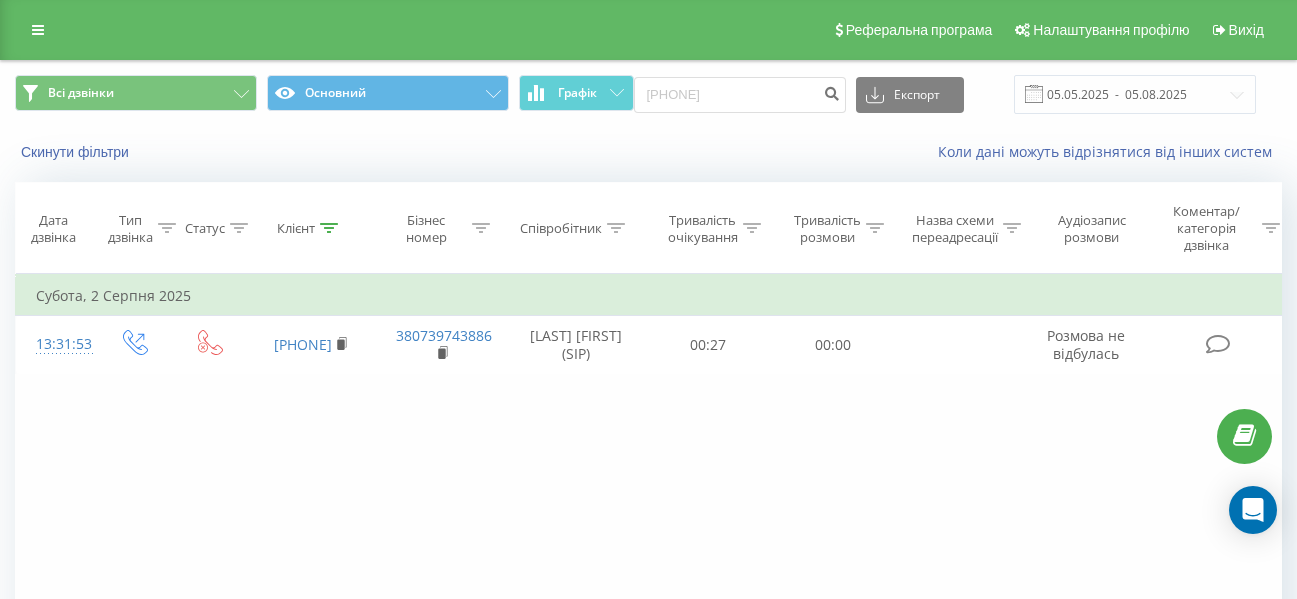 scroll, scrollTop: 0, scrollLeft: 0, axis: both 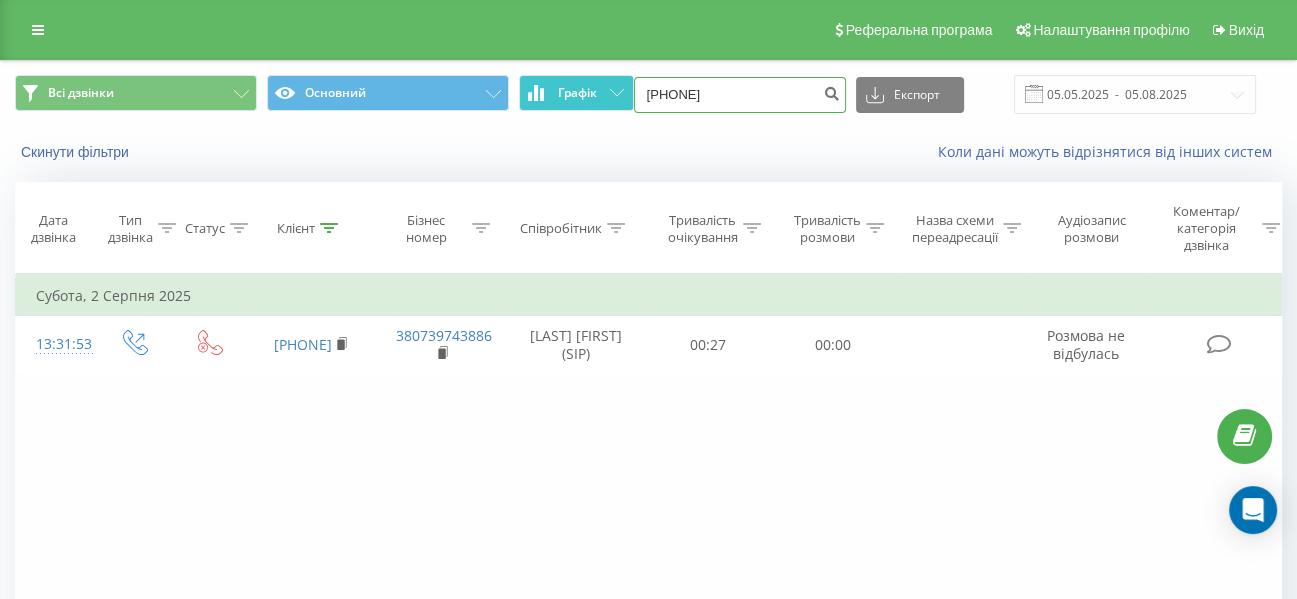 drag, startPoint x: 785, startPoint y: 97, endPoint x: 613, endPoint y: 97, distance: 172 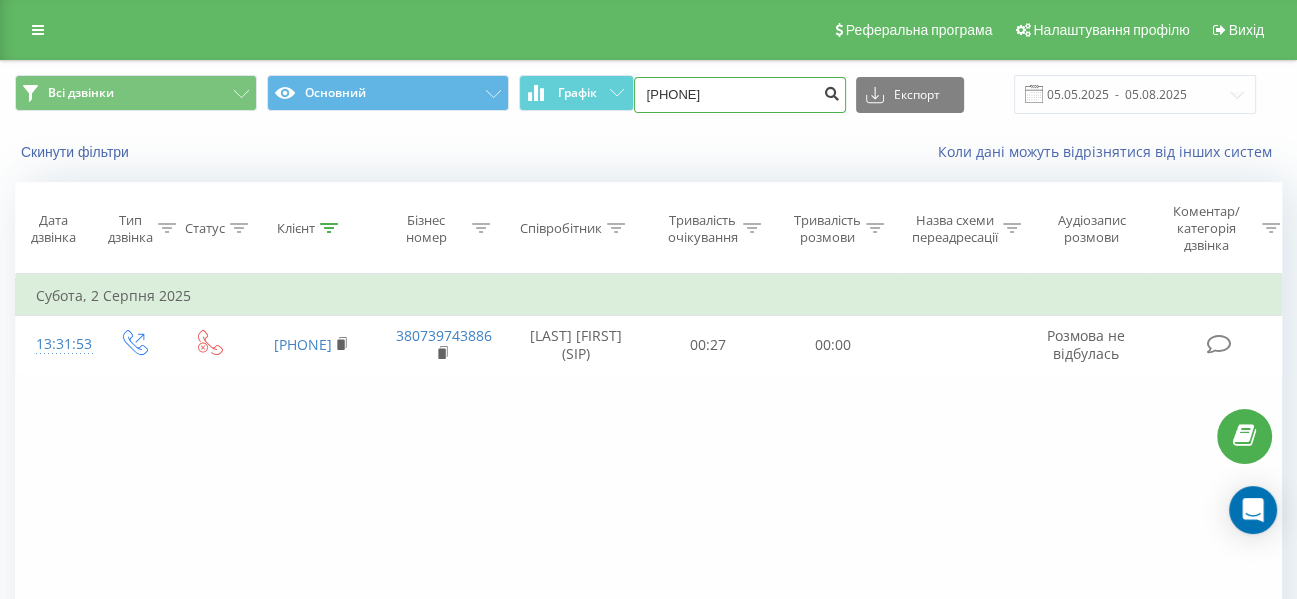 type on "0507267090" 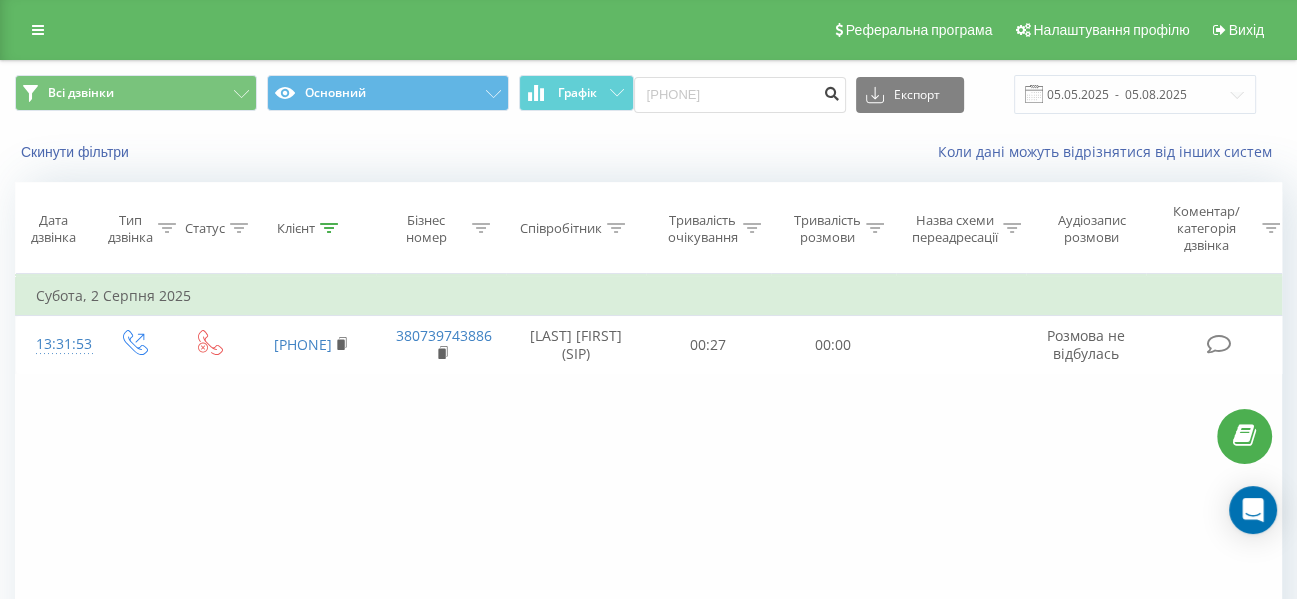 click at bounding box center (832, 91) 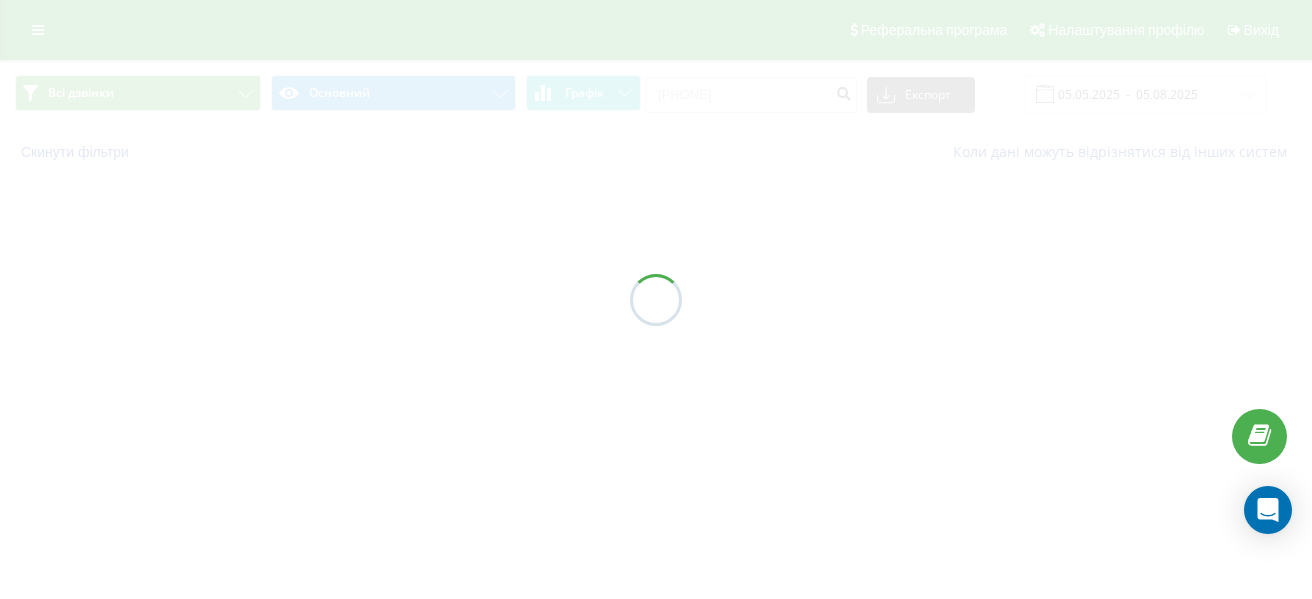 scroll, scrollTop: 0, scrollLeft: 0, axis: both 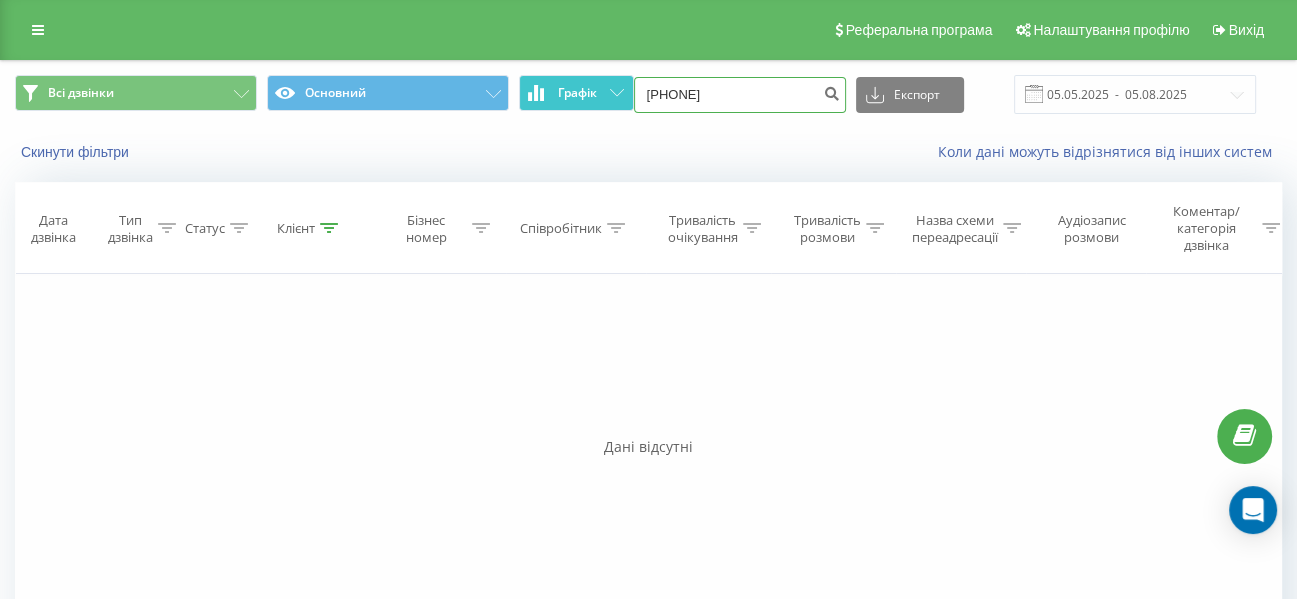 drag, startPoint x: 770, startPoint y: 99, endPoint x: 622, endPoint y: 100, distance: 148.00337 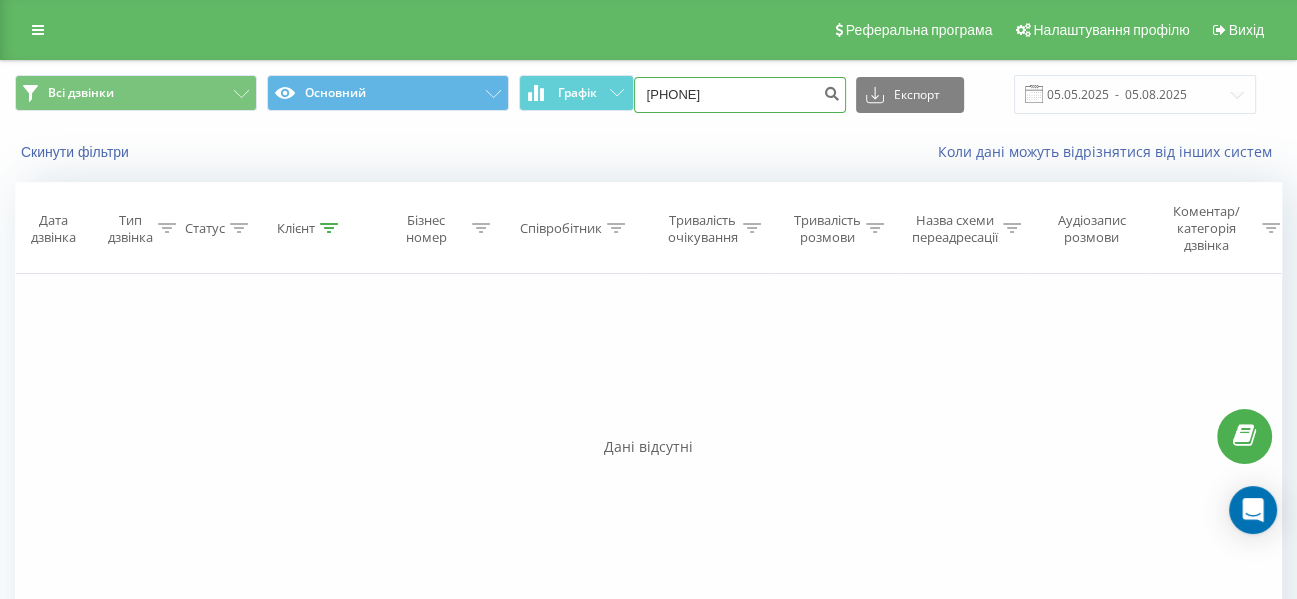 type on "0639316001" 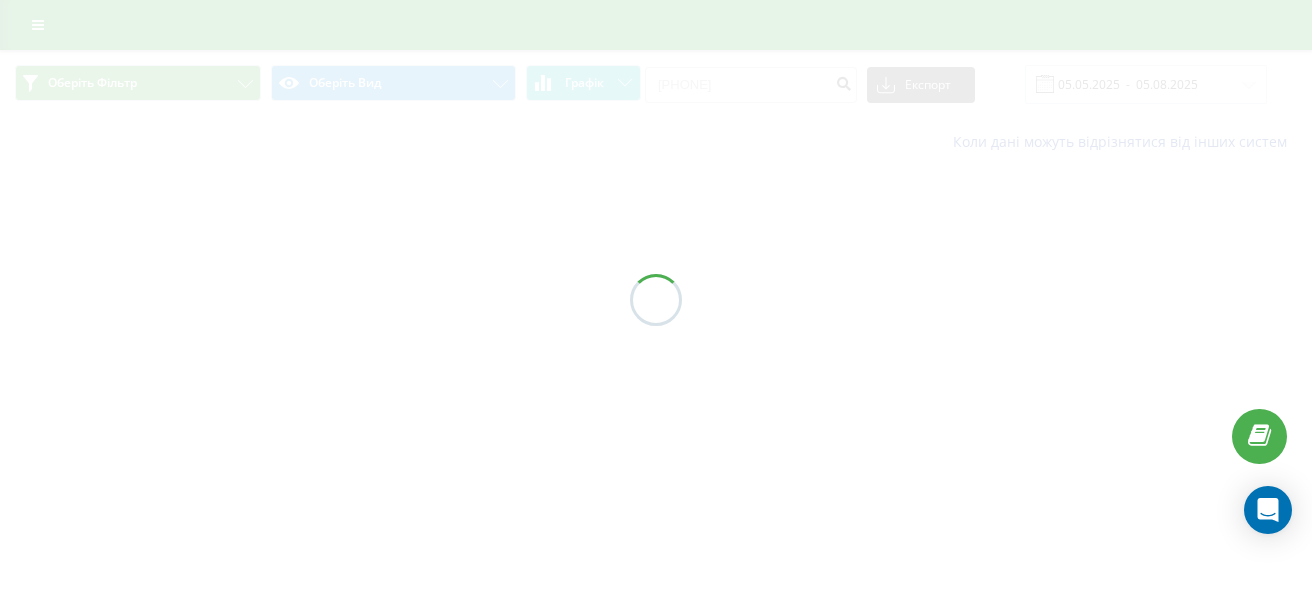 scroll, scrollTop: 0, scrollLeft: 0, axis: both 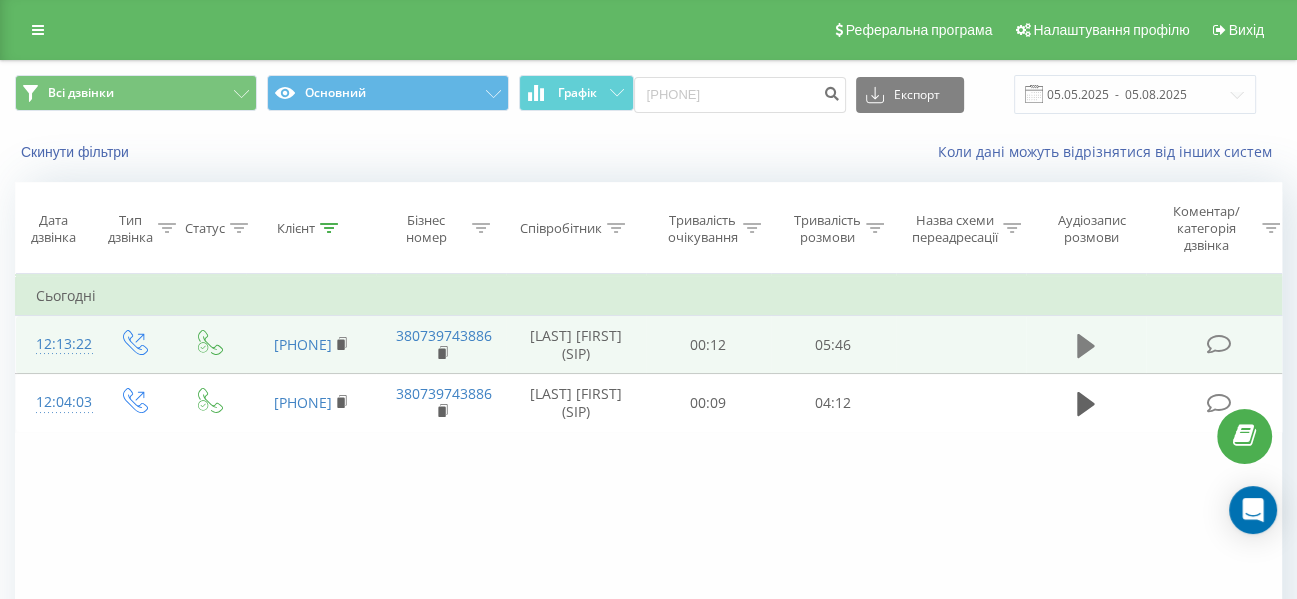 click 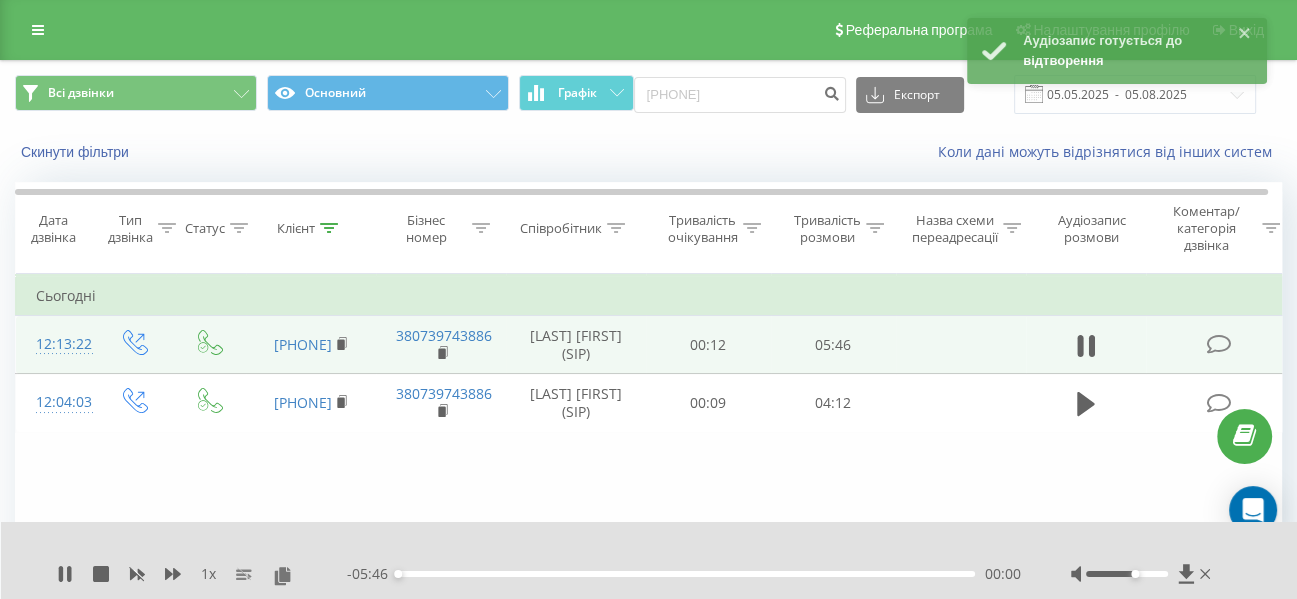 click on "00:00" at bounding box center [686, 574] 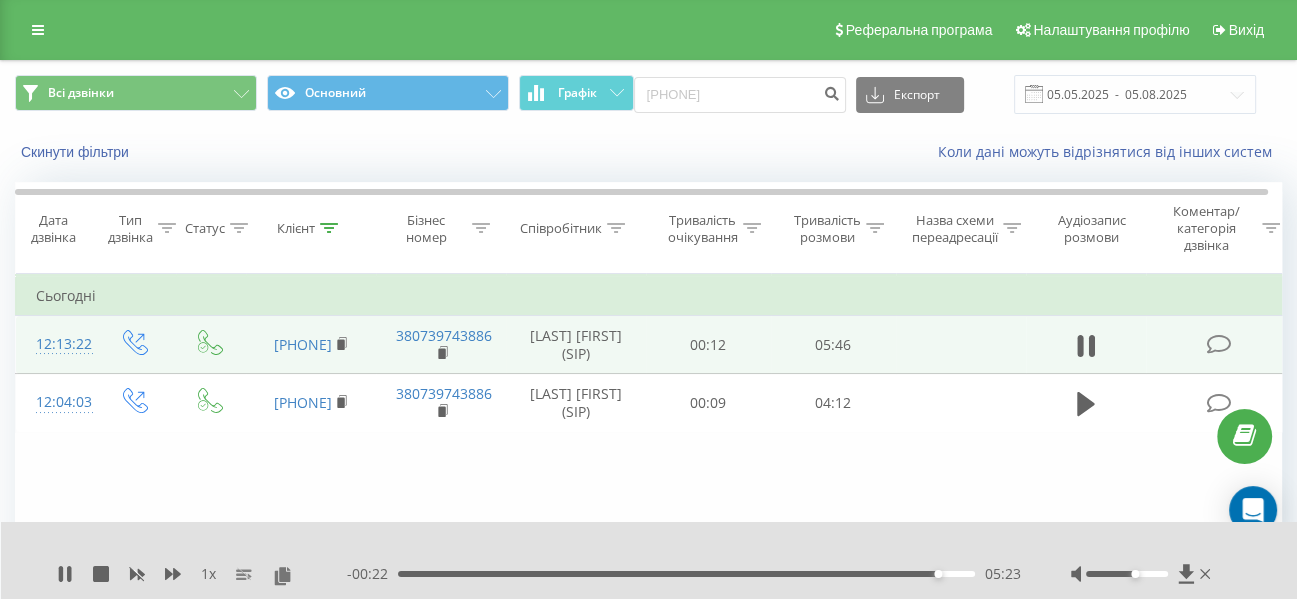 click on "- 00:22 05:23   05:23" at bounding box center [684, 574] 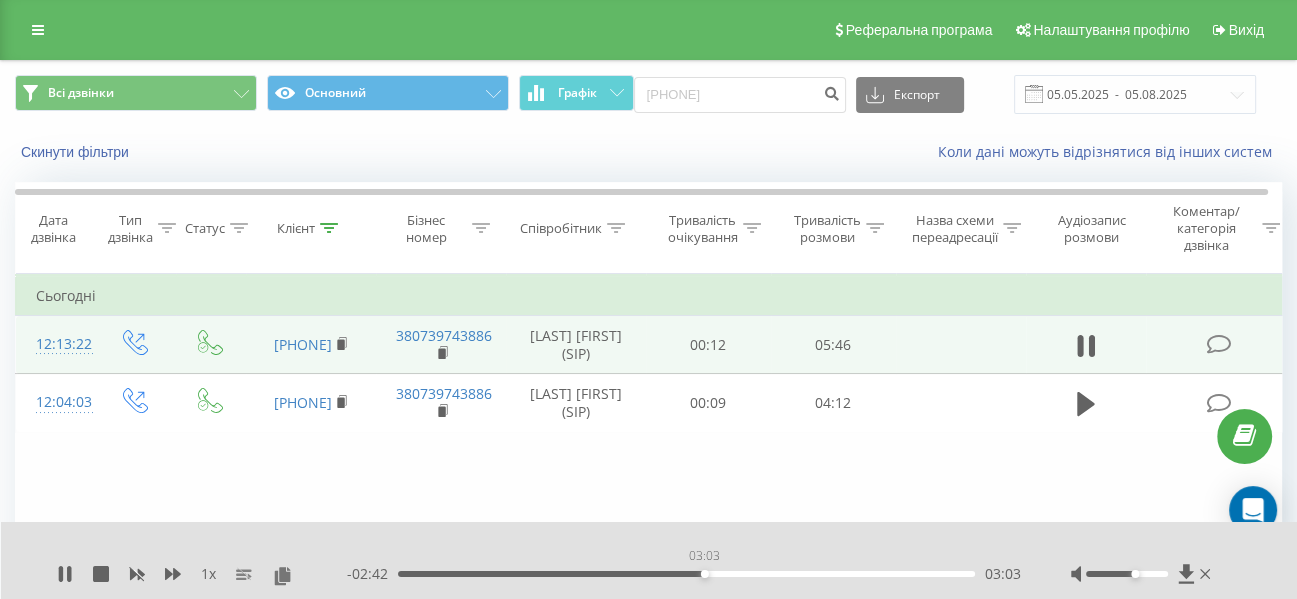 click on "03:03" at bounding box center (686, 574) 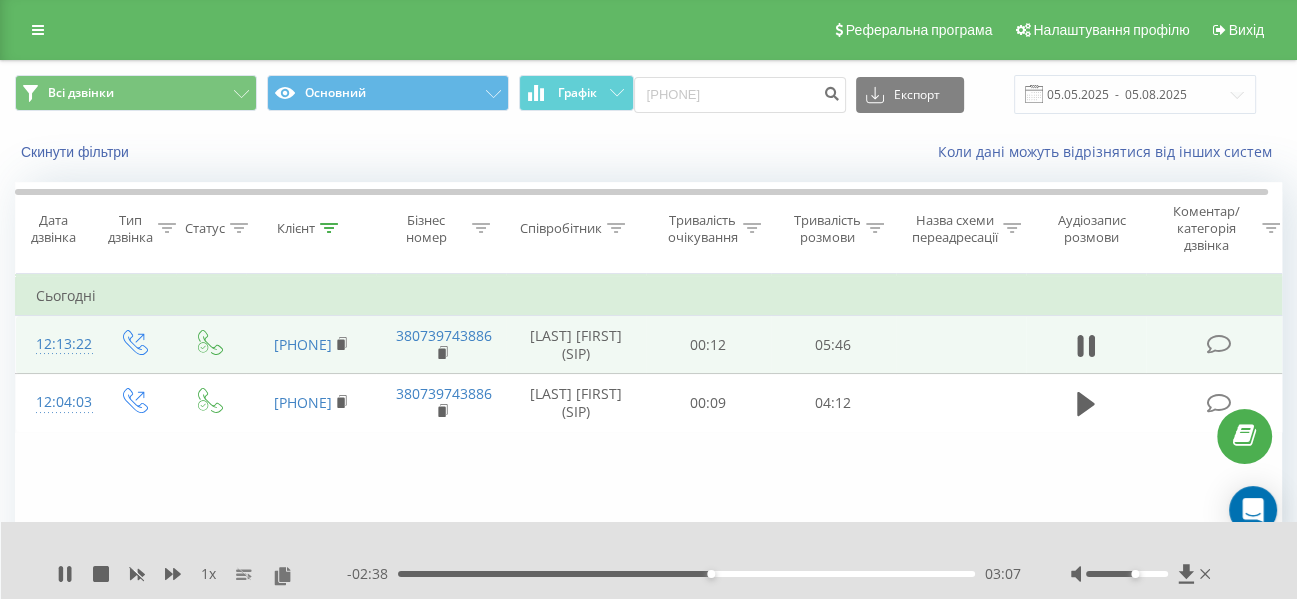 click on "1 x  - 02:38 03:07   03:07" at bounding box center (649, 560) 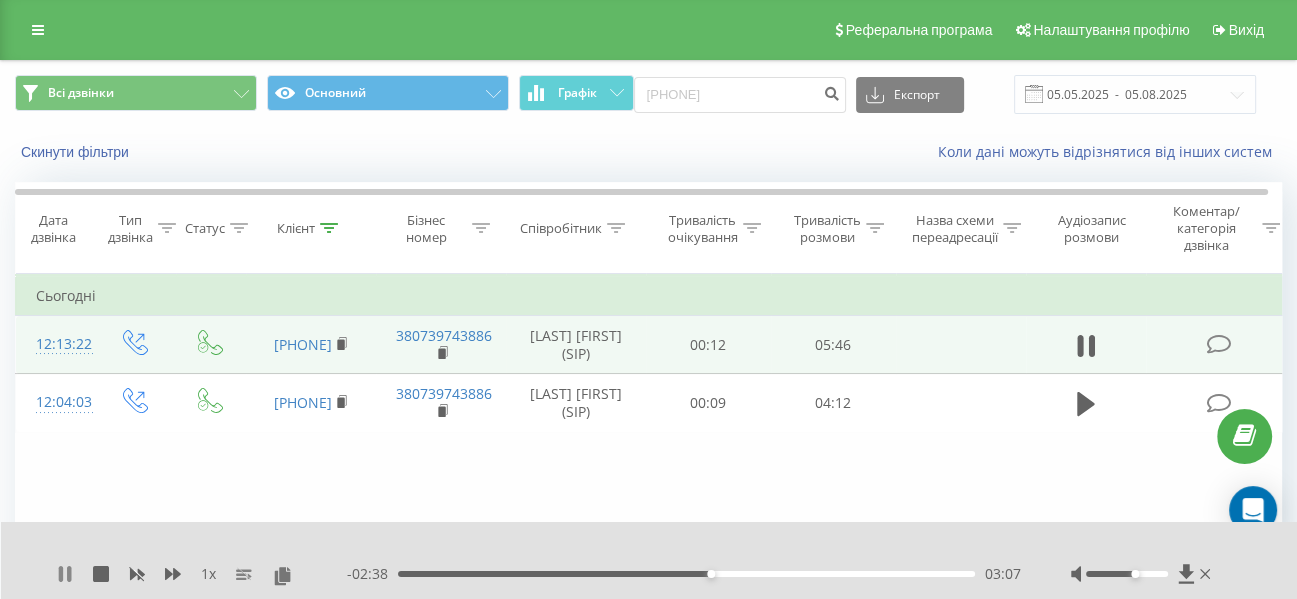 click 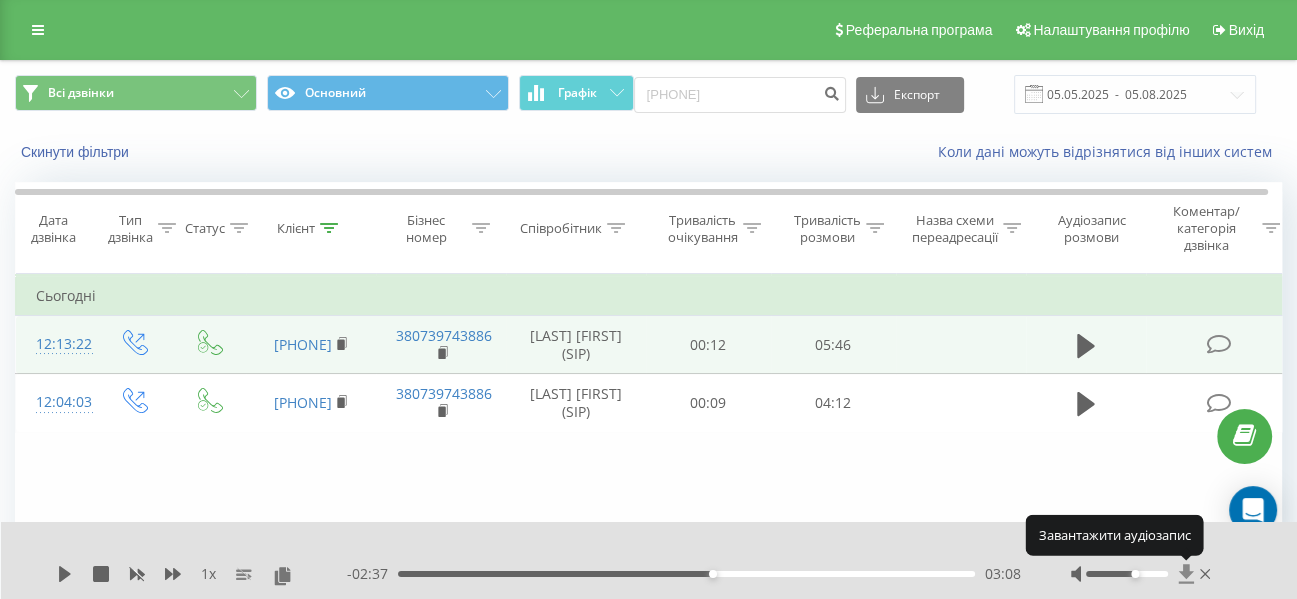 click 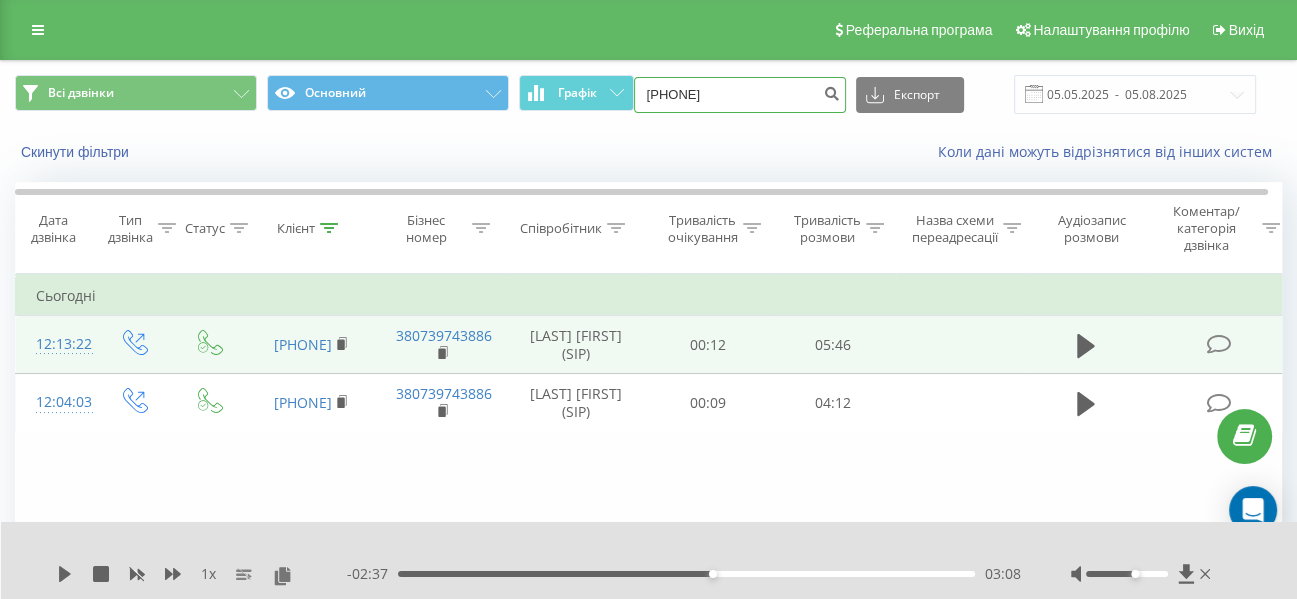 drag, startPoint x: 776, startPoint y: 96, endPoint x: 653, endPoint y: 103, distance: 123.19903 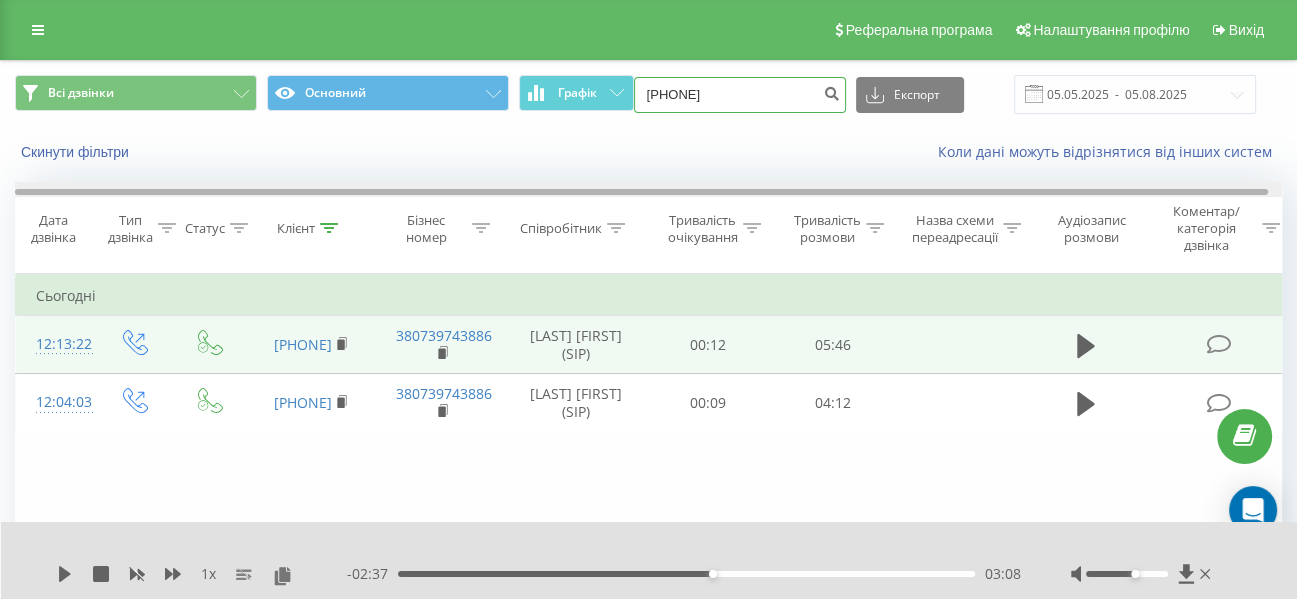 type on "[PHONE]" 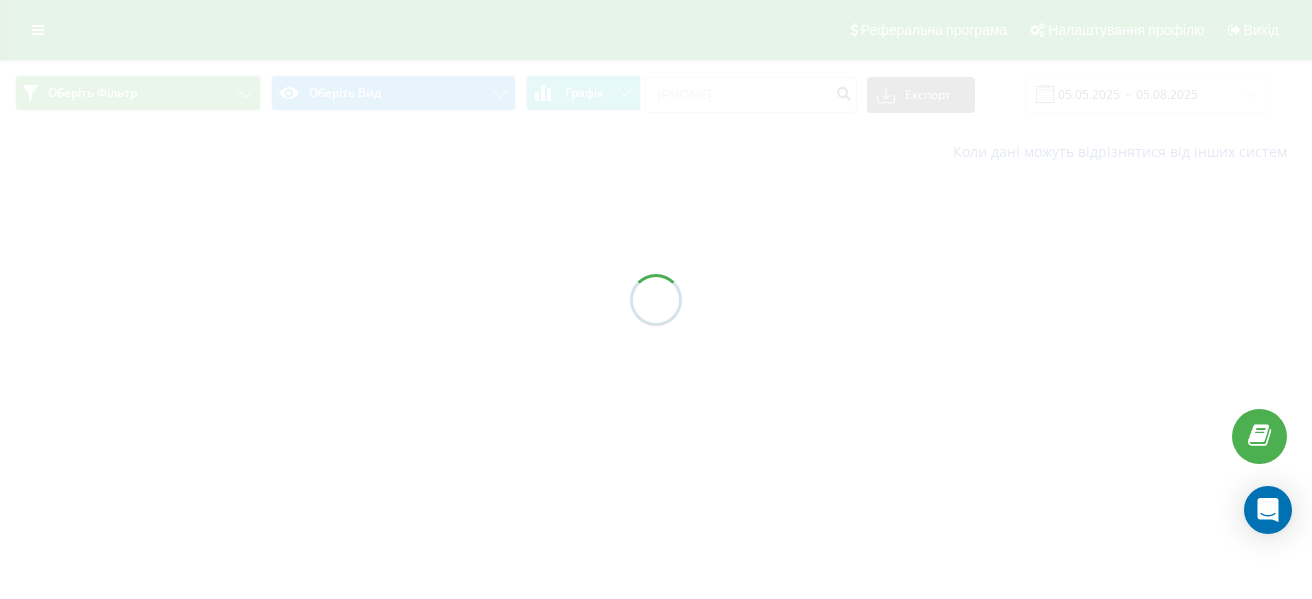 scroll, scrollTop: 0, scrollLeft: 0, axis: both 